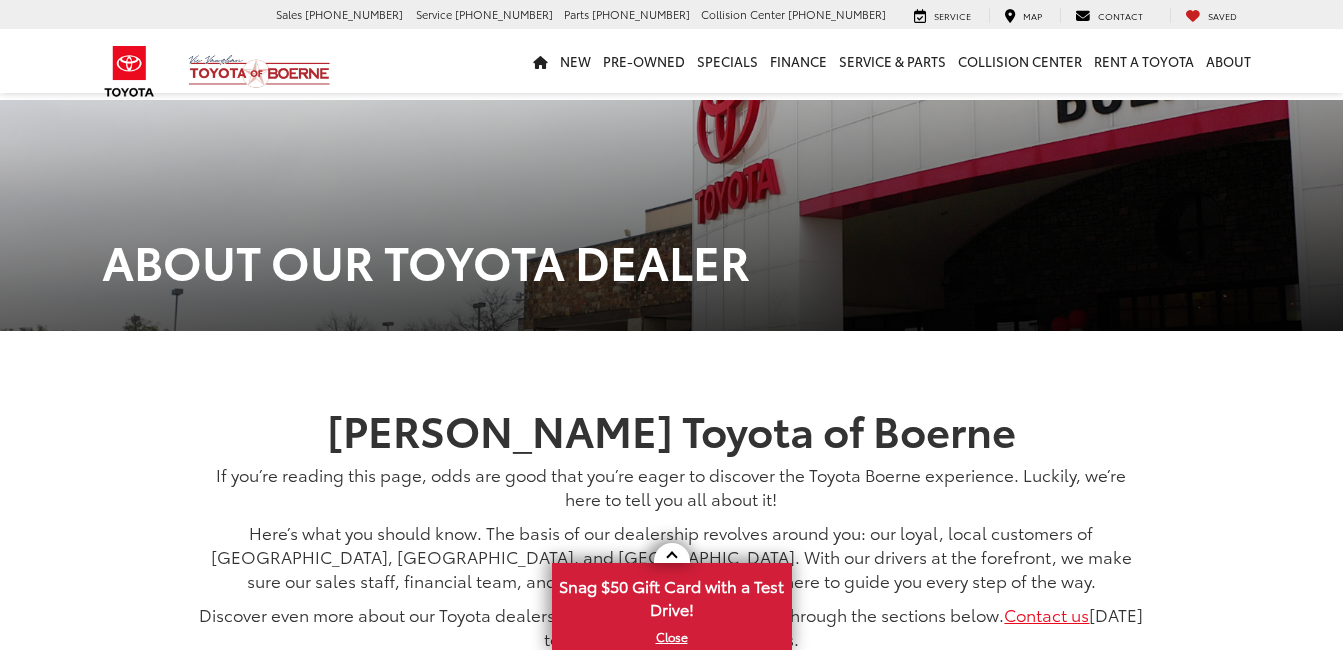 scroll, scrollTop: 2340, scrollLeft: 0, axis: vertical 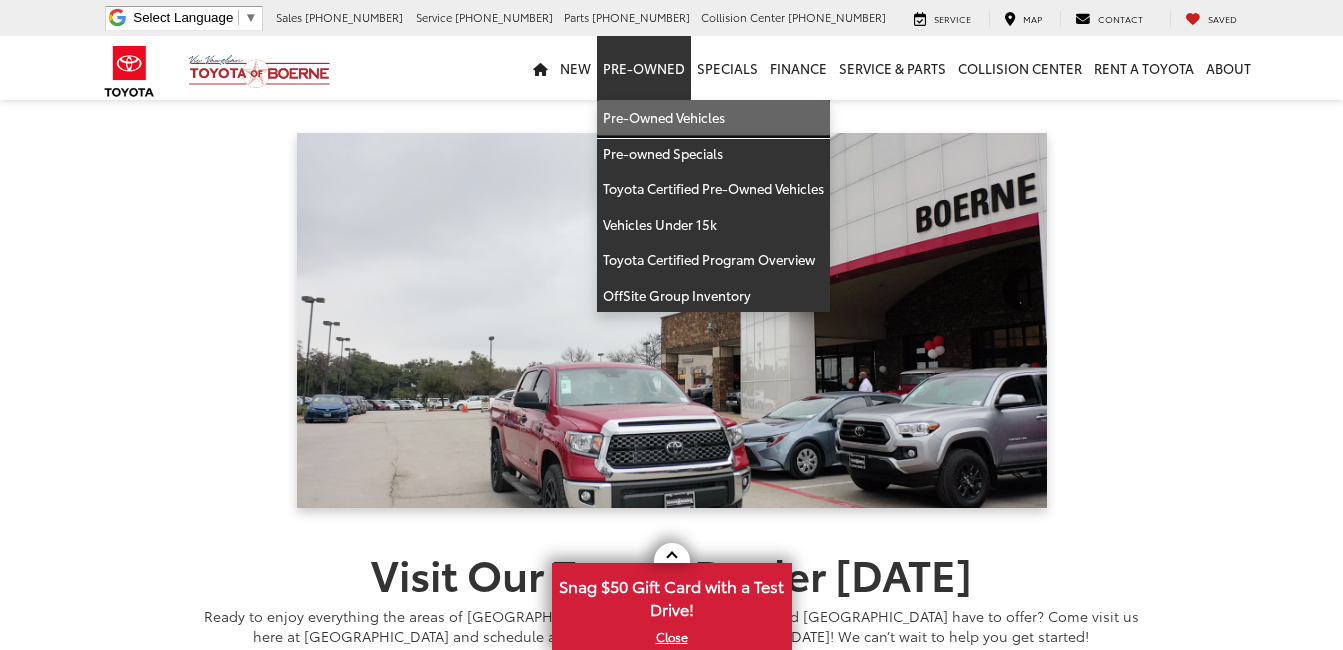 click on "Pre-Owned Vehicles" at bounding box center [713, 118] 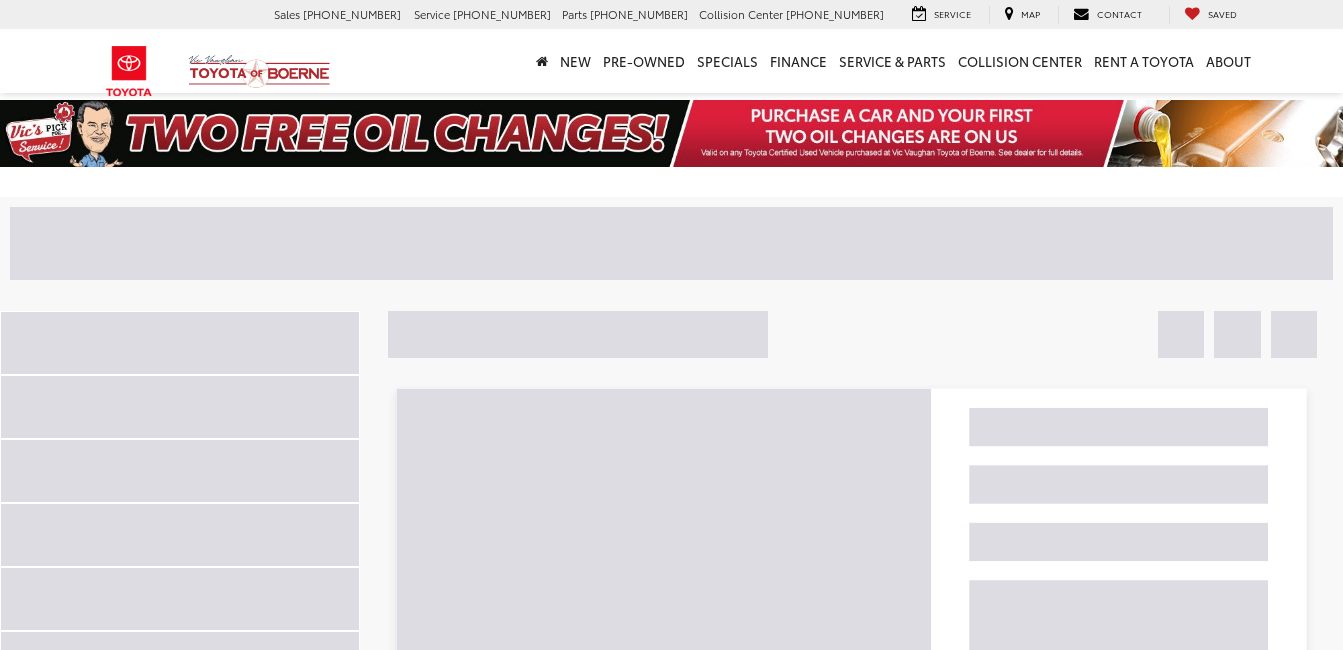 scroll, scrollTop: 0, scrollLeft: 0, axis: both 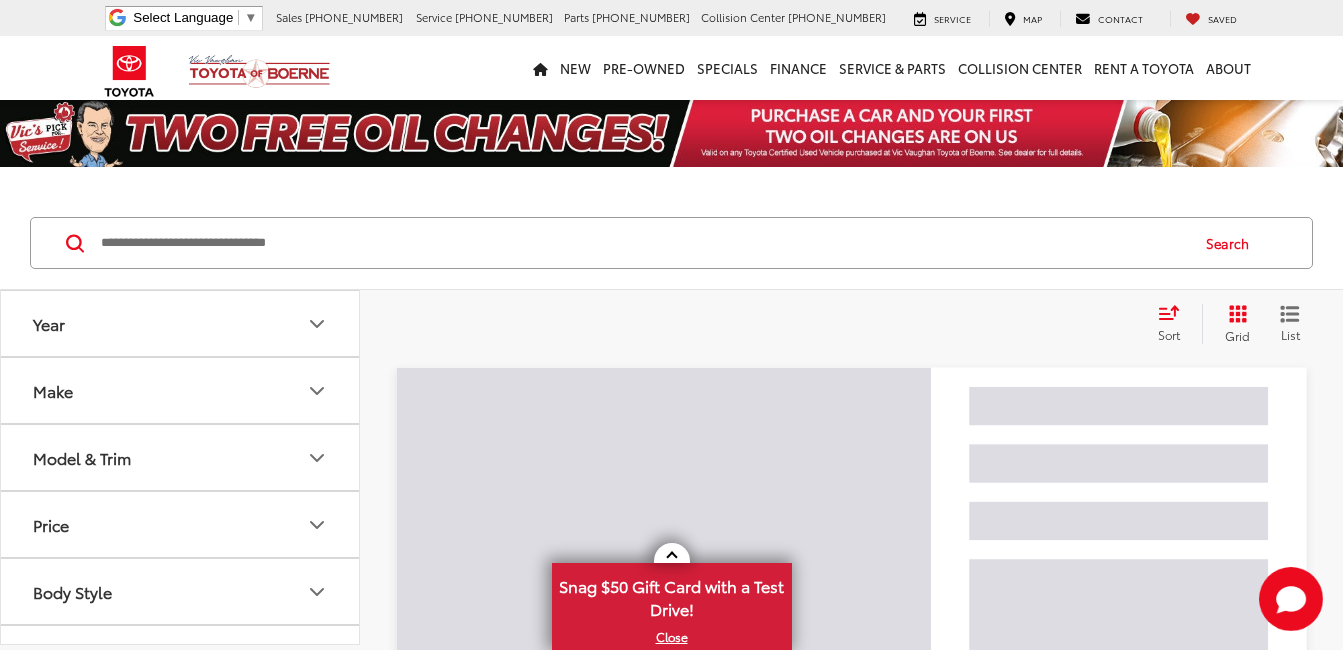 click at bounding box center [643, 243] 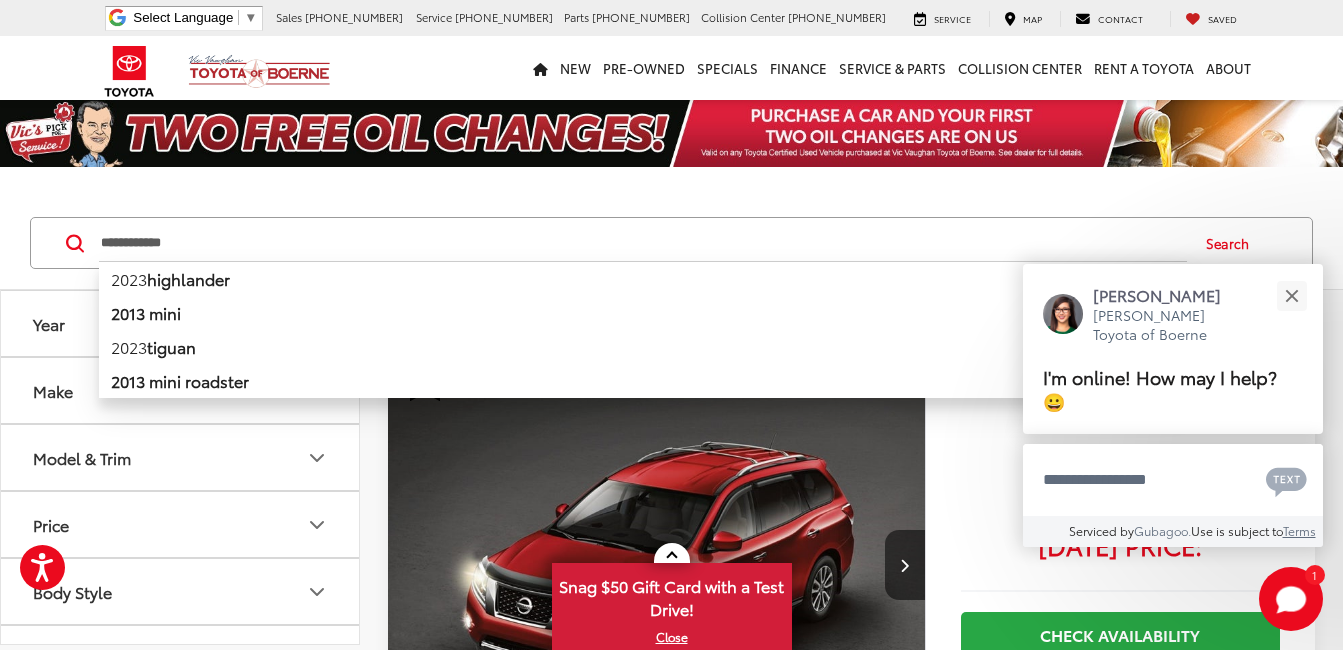 type on "**********" 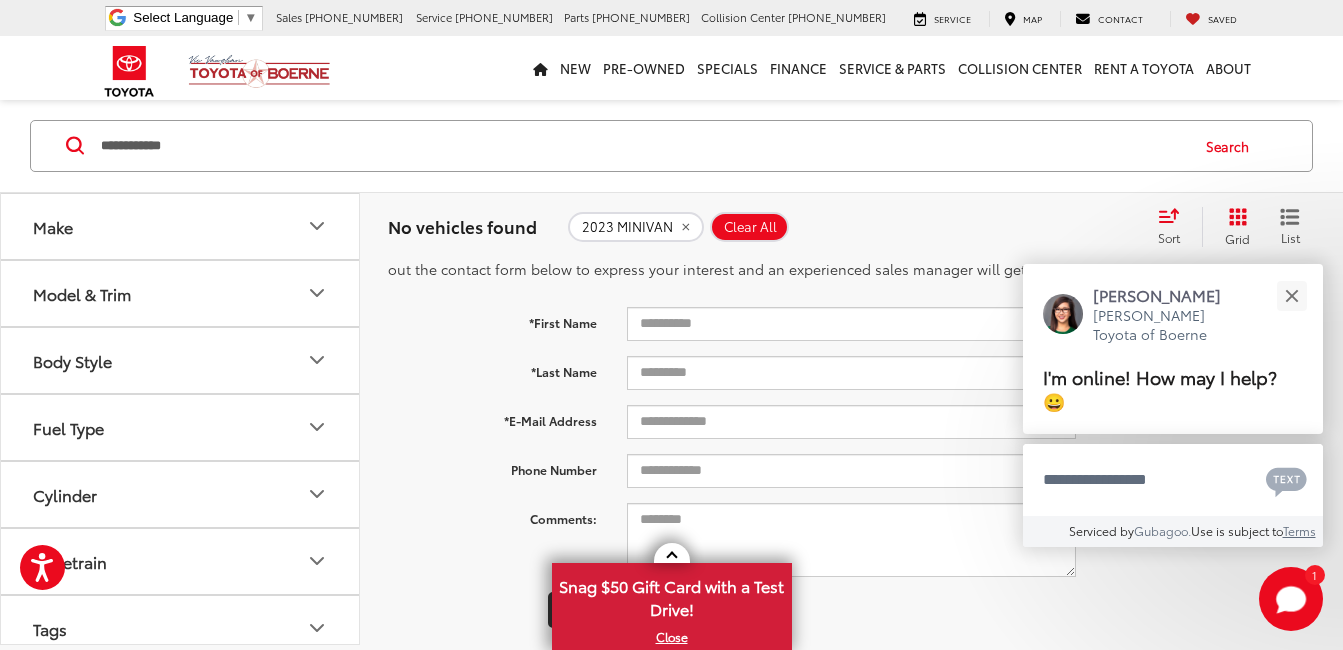 scroll, scrollTop: 130, scrollLeft: 0, axis: vertical 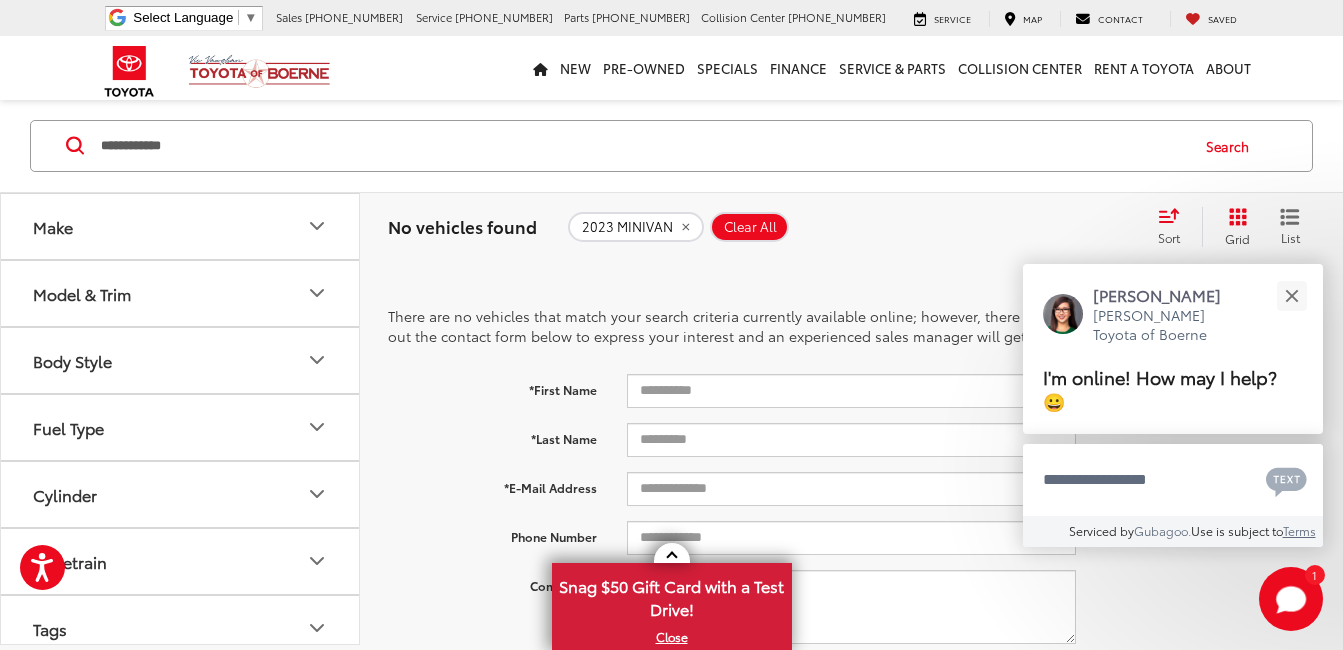click 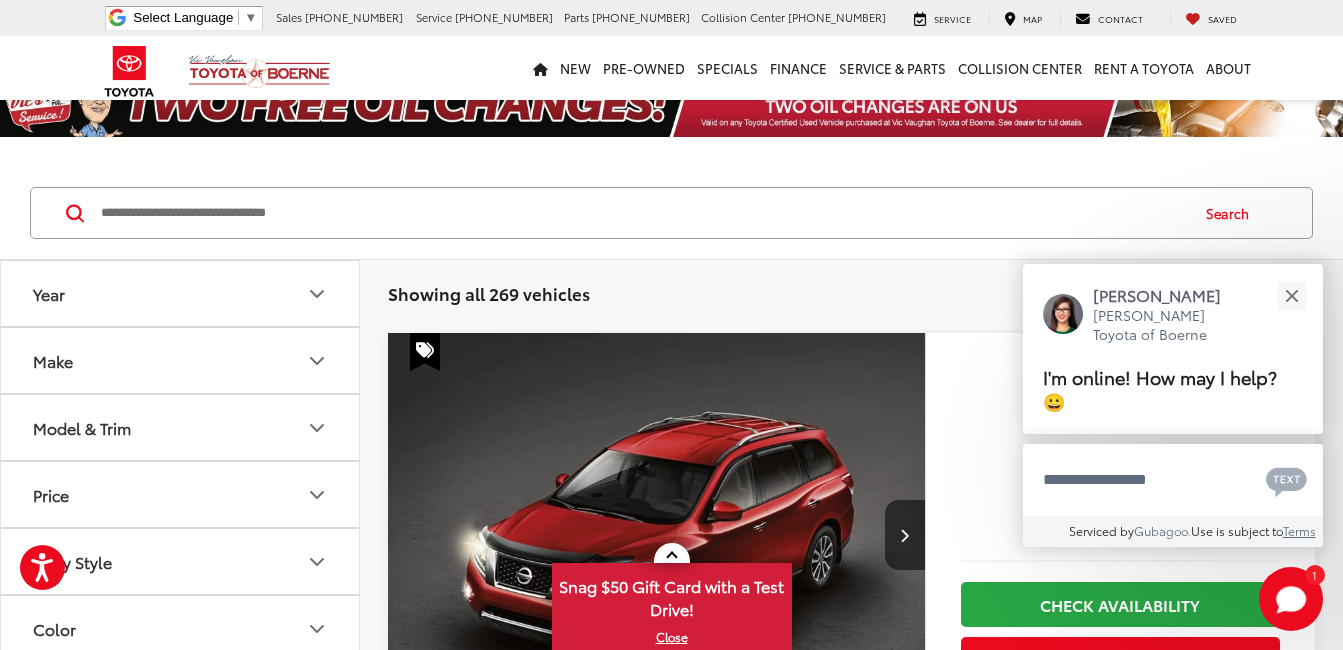 scroll, scrollTop: 97, scrollLeft: 0, axis: vertical 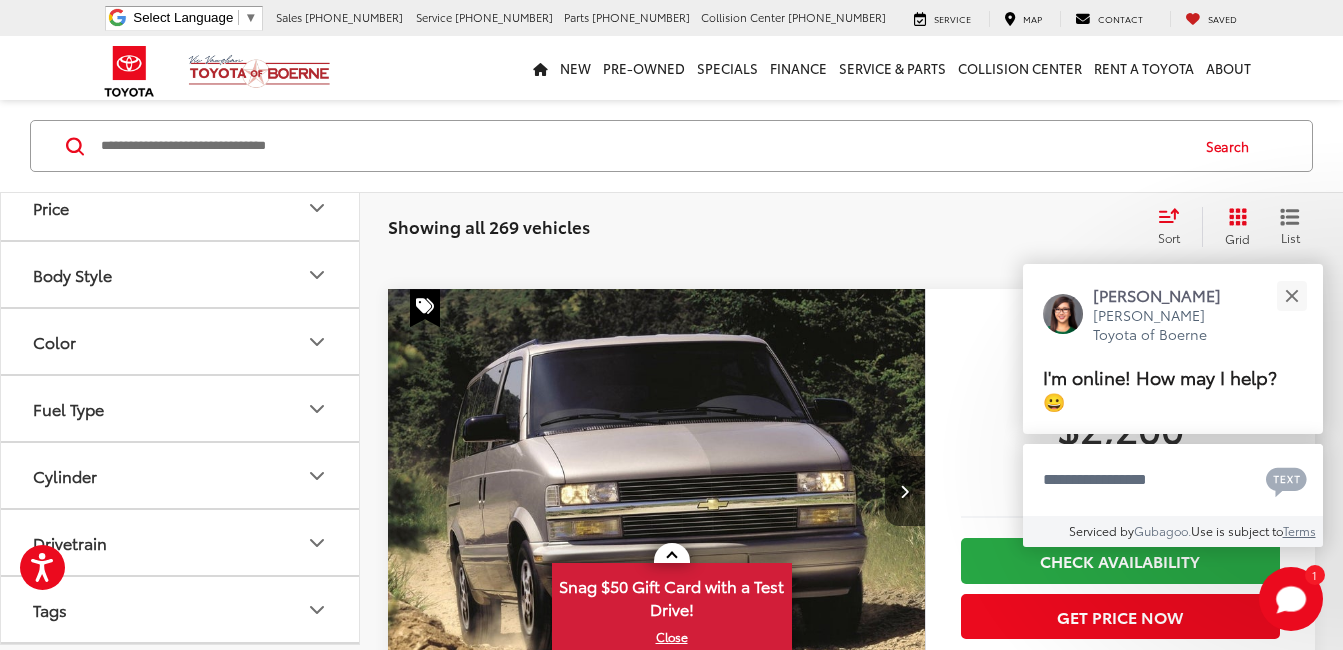 click on "Body Style" at bounding box center (181, 274) 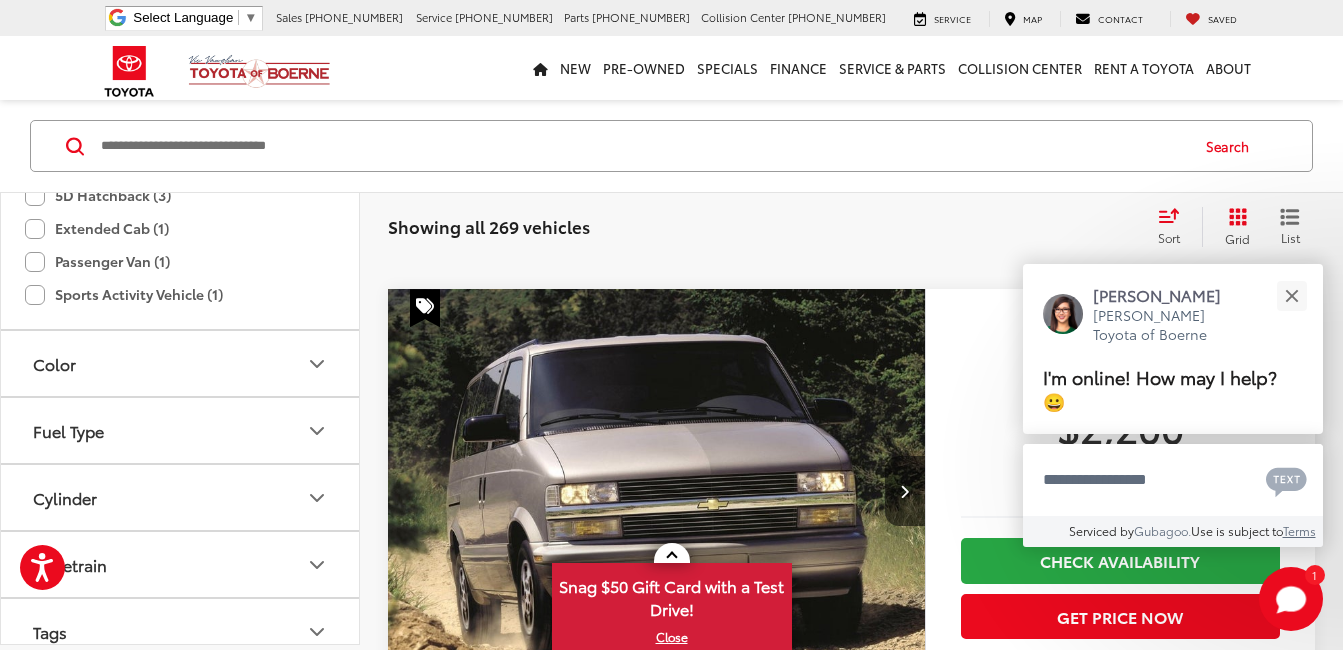scroll, scrollTop: 999, scrollLeft: 0, axis: vertical 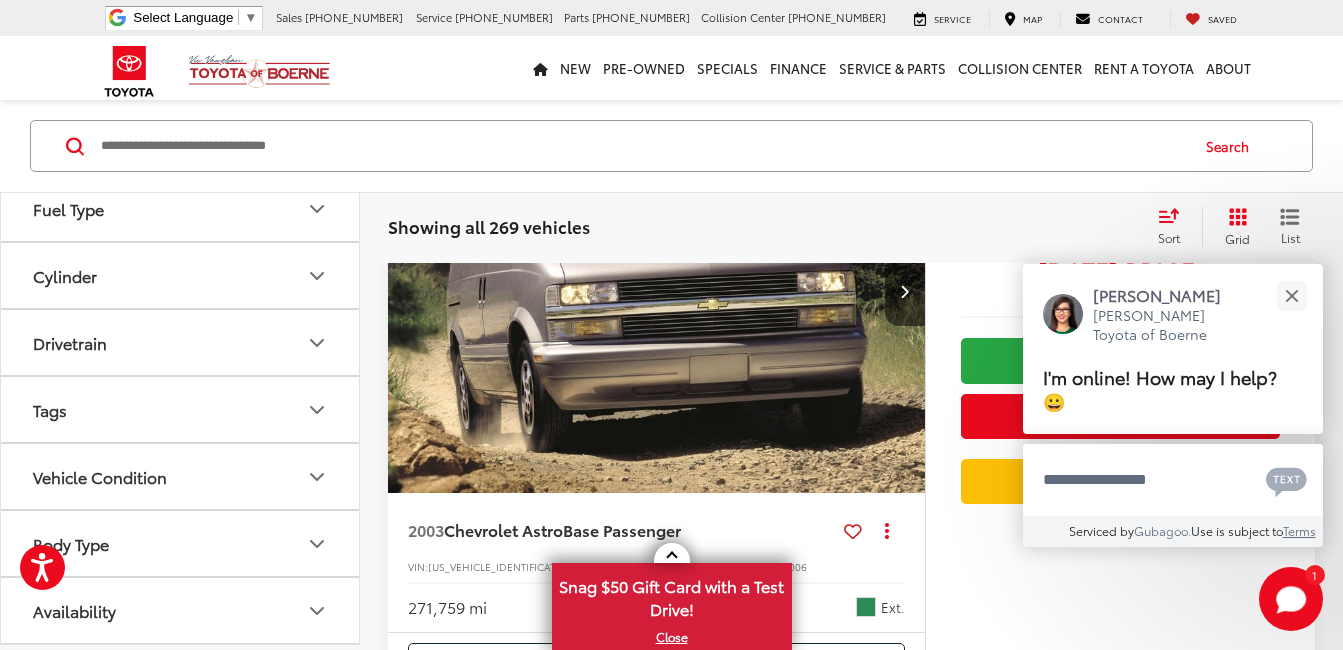 click on "Body Type" at bounding box center [181, 543] 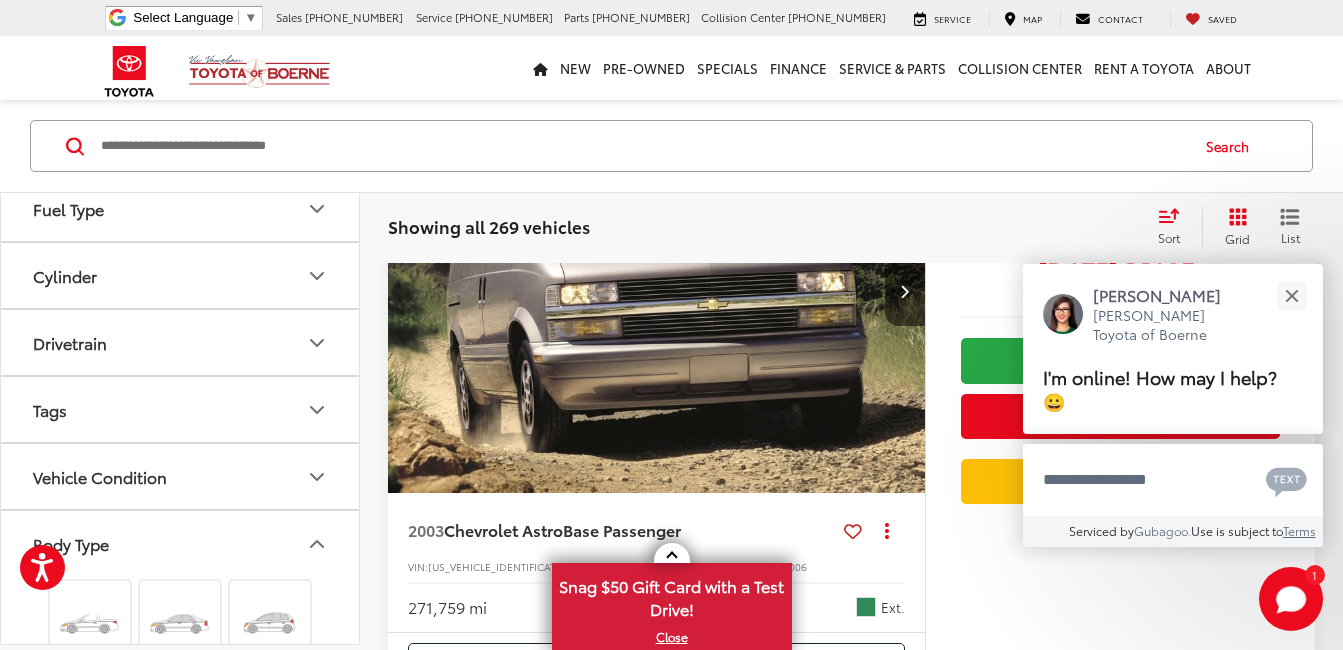 scroll, scrollTop: 1499, scrollLeft: 0, axis: vertical 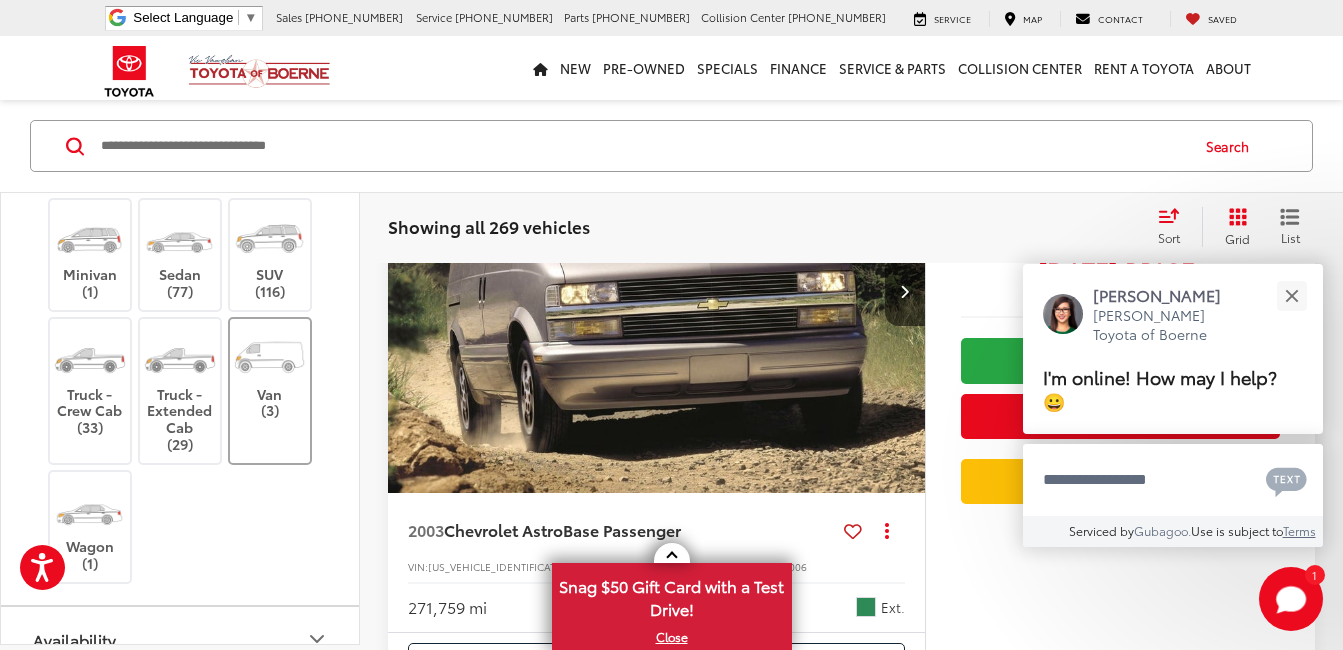click on "Van   (3)" at bounding box center (270, 374) 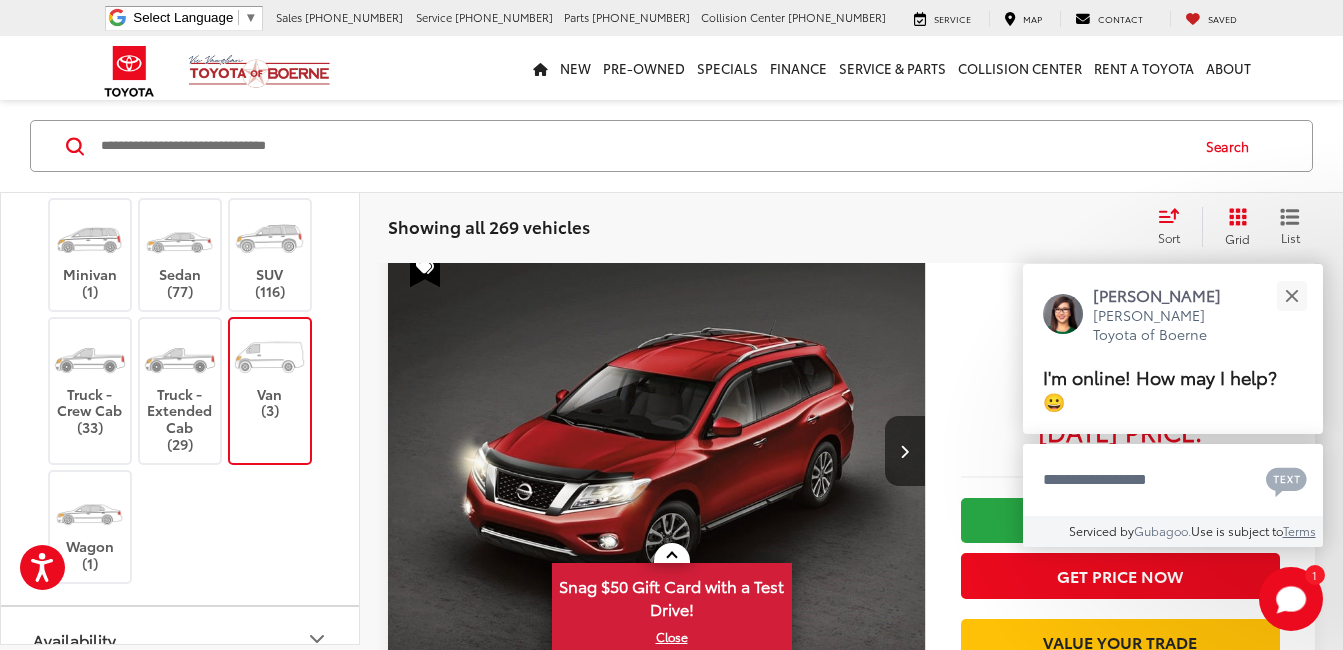 scroll, scrollTop: 97, scrollLeft: 0, axis: vertical 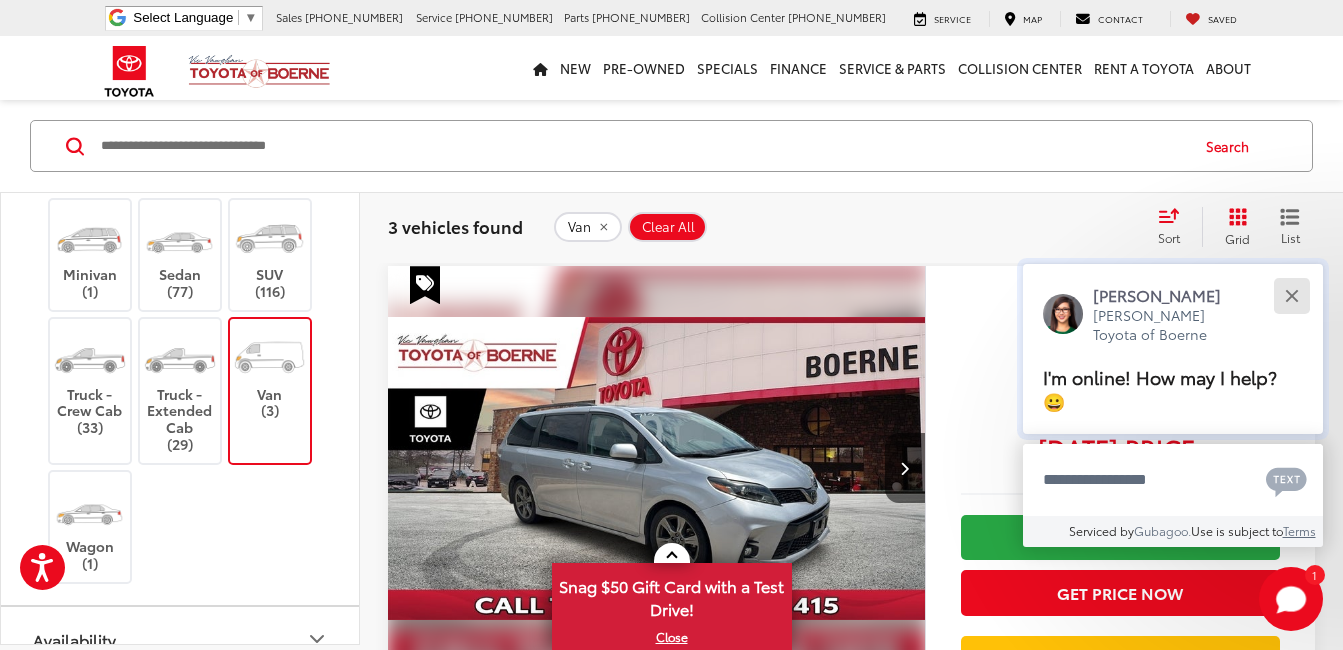 click at bounding box center [1291, 295] 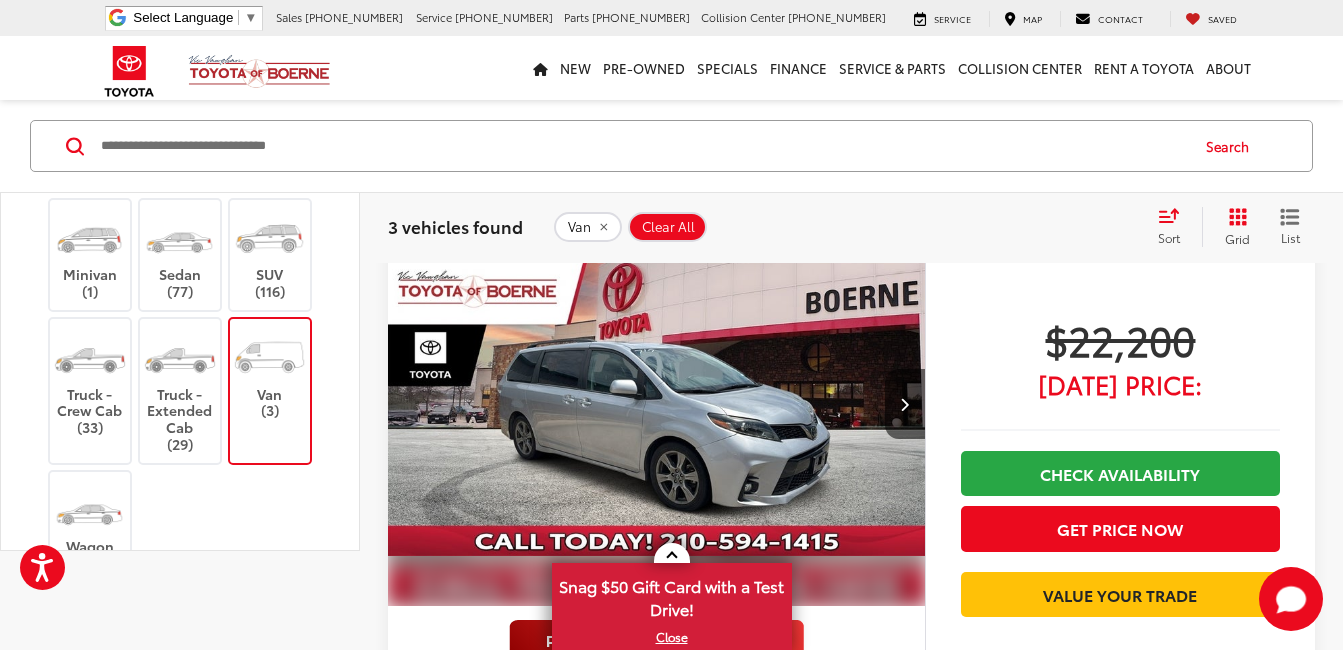 scroll, scrollTop: 0, scrollLeft: 0, axis: both 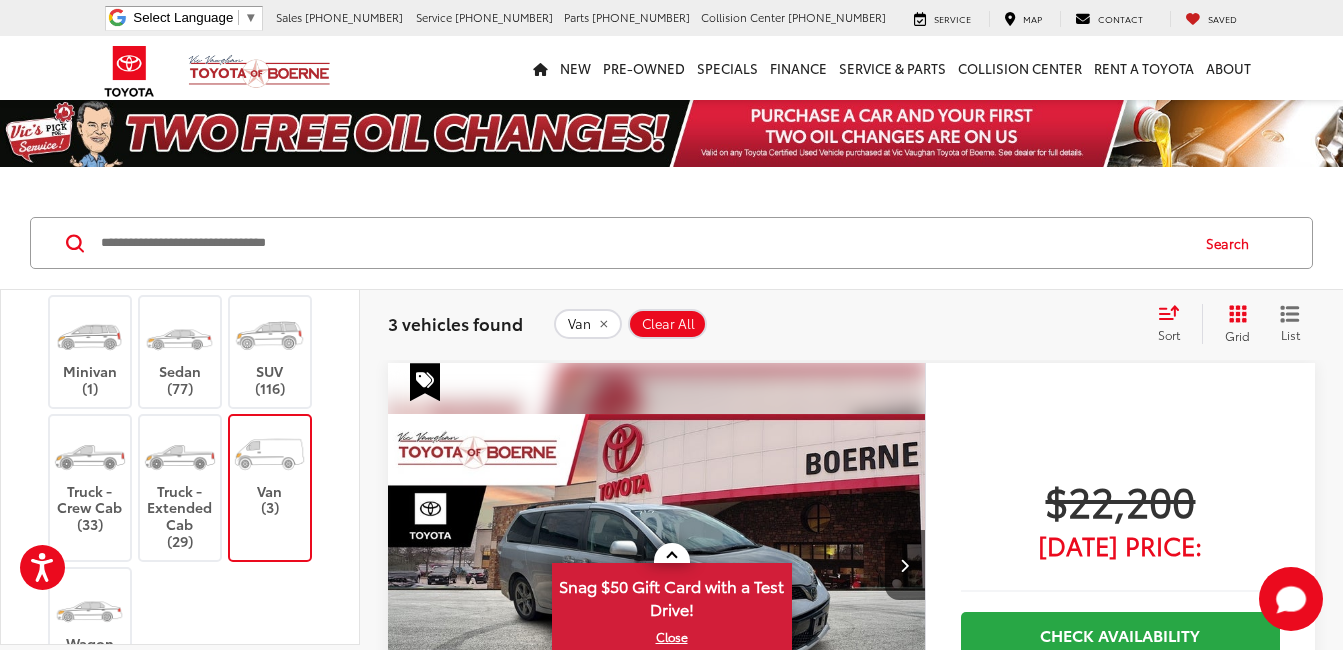 click on "Van Clear All + 0" at bounding box center (847, 324) 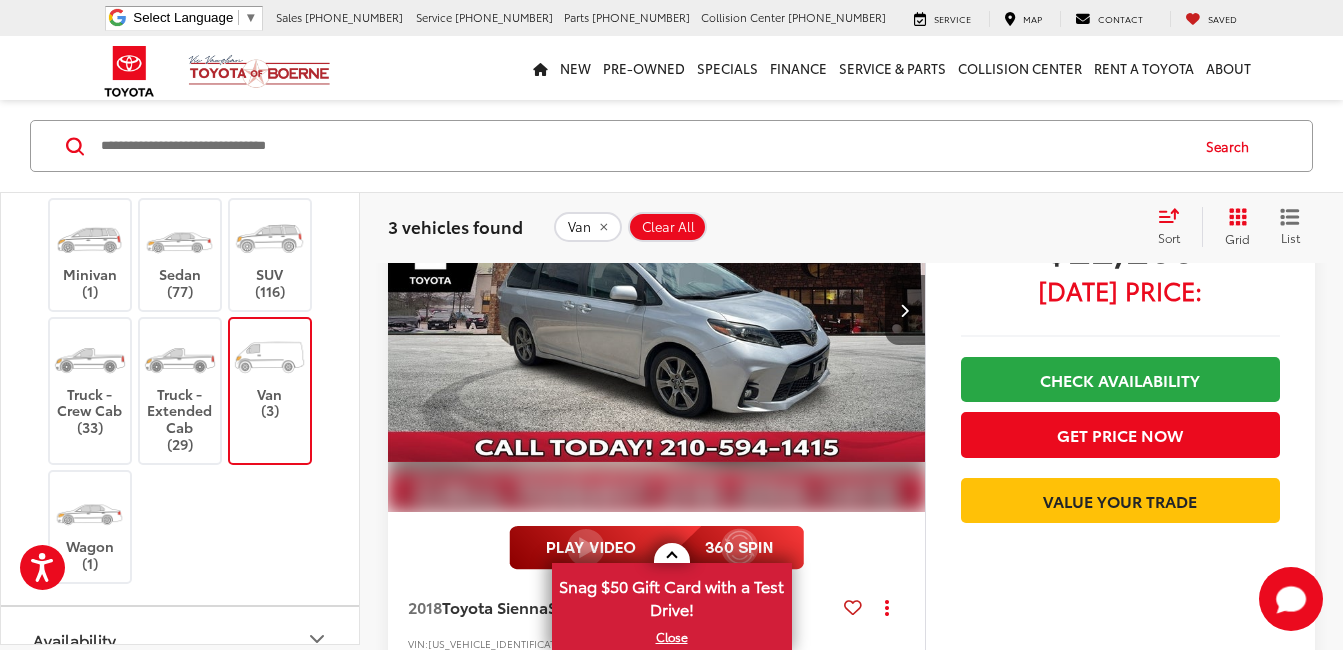 scroll, scrollTop: 300, scrollLeft: 0, axis: vertical 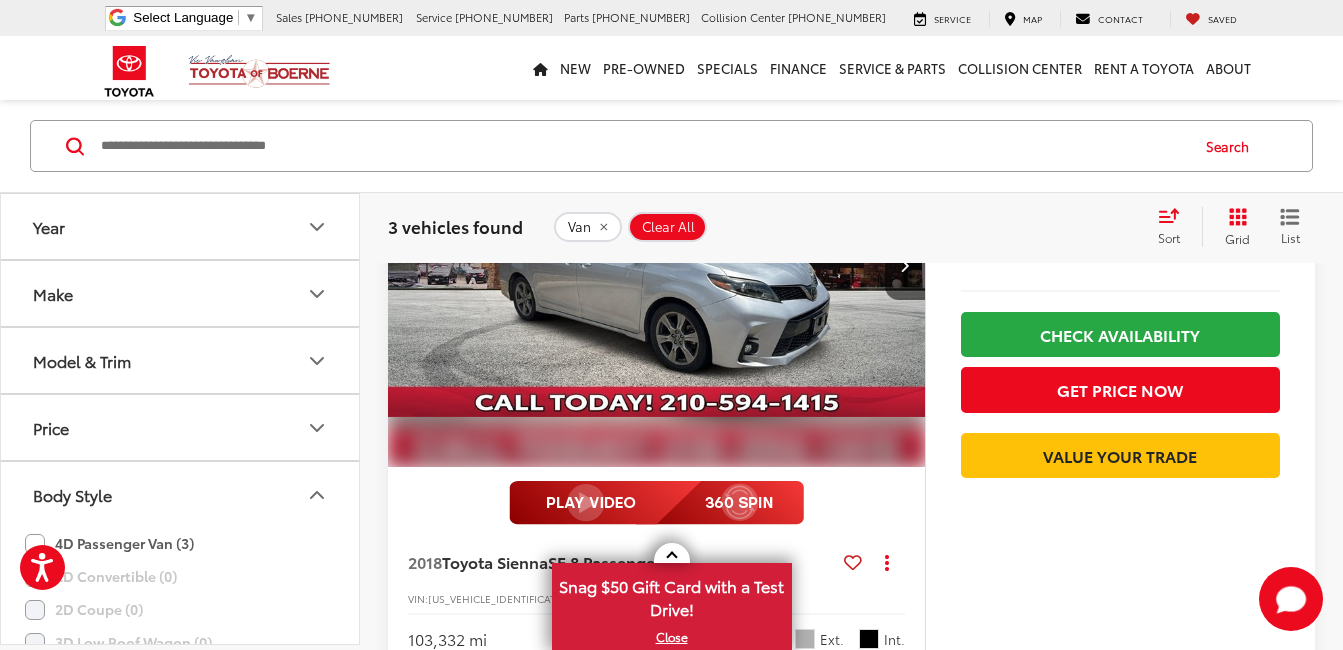 click on "New
New Vehicles
New Specials
New Tundra Inventory
Schedule Test Drive
ToyotaCare
Toyota Safety Sense
Model Research
Toyota Reviews
Toyota Comparisons
Pre-Owned
Pre-Owned Vehicles
Pre-owned Specials
Toyota Certified Pre-Owned Vehicles
Vehicles Under 15k
Toyota Certified Program Overview
OffSite Group Inventory
Specials
New Specials
Pre-owned Specials
Service and Parts Specials
College Rebates
Military Rebate
Manufacturer Specials
Finance
Finance Department
Get Pre-Approved
Get Pre-Qualified
Value Your Trade
Payment Calculator
Toyota Lease Deals near Me
Get Pre-qualified with Capital One
Service & Parts
Service & Parts
Service Scheduling Options
Parts Specials & Coupons
ToyotaCare" at bounding box center (672, 68) 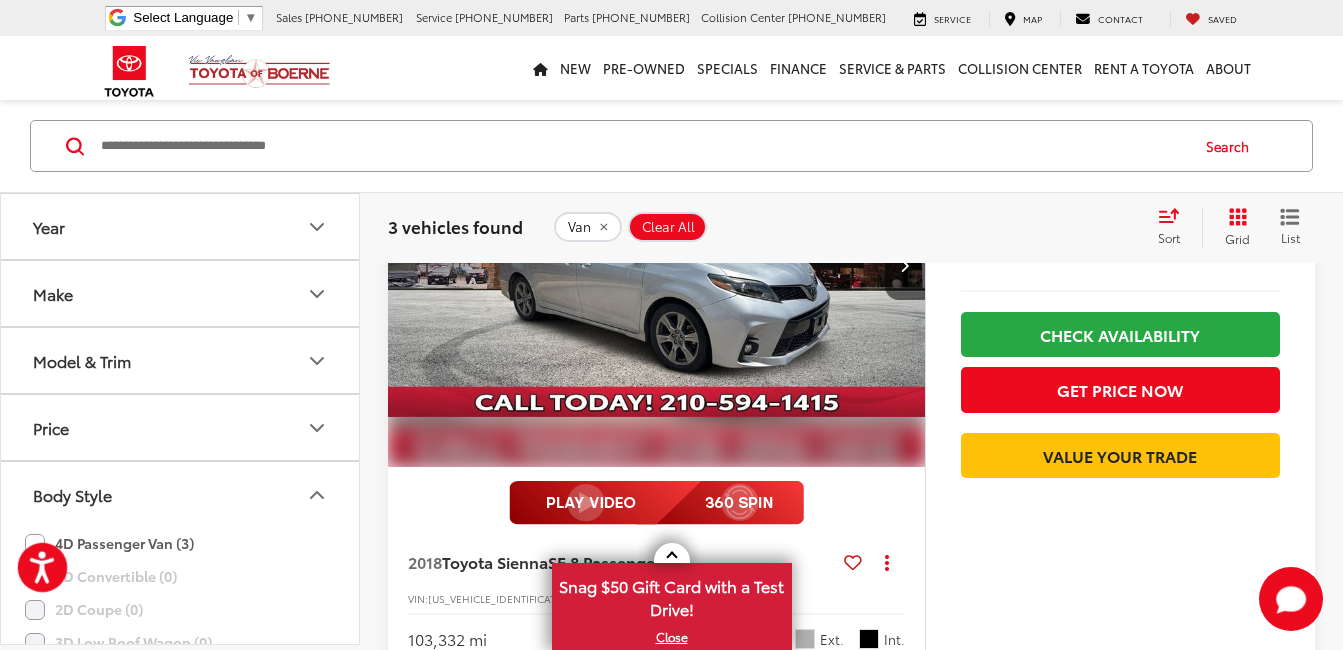 click 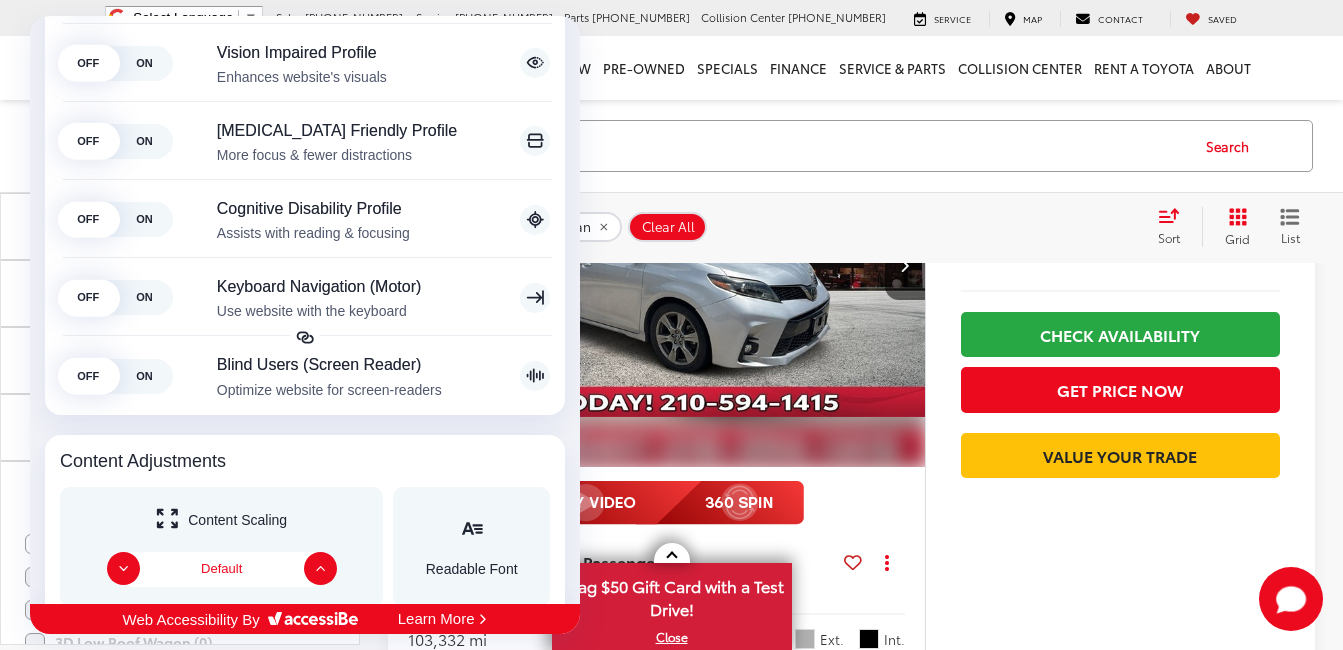 scroll, scrollTop: 300, scrollLeft: 0, axis: vertical 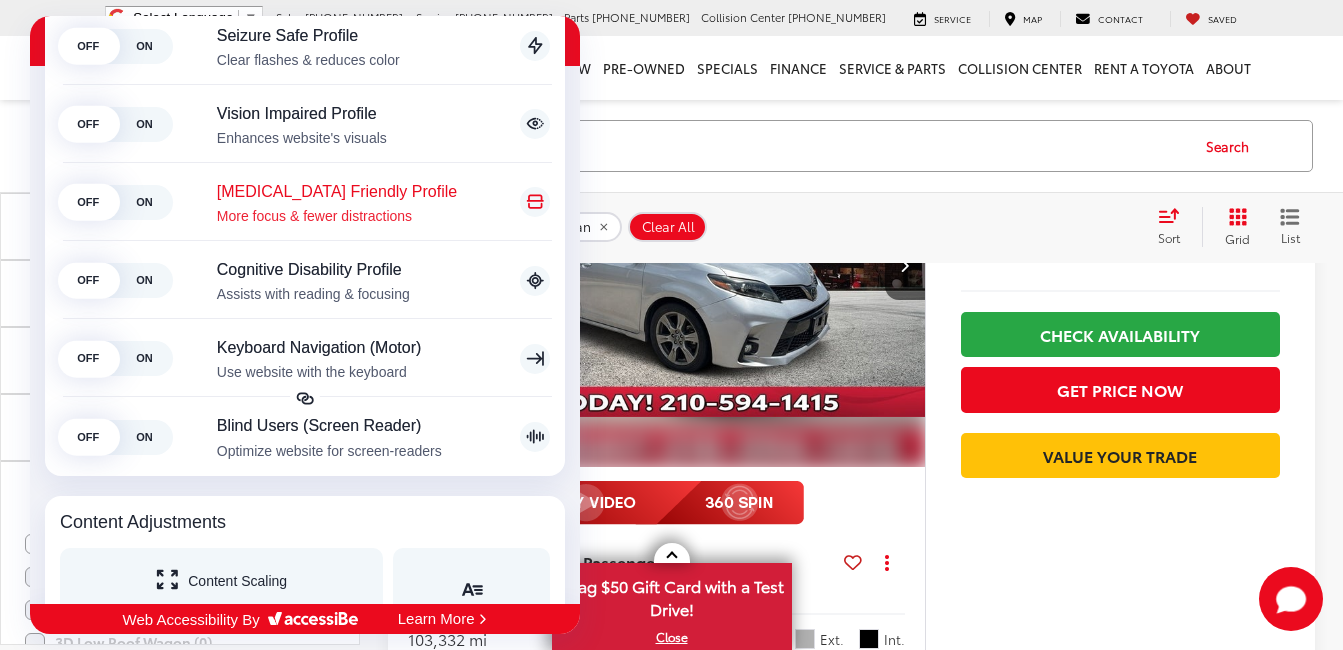 click on "ON" 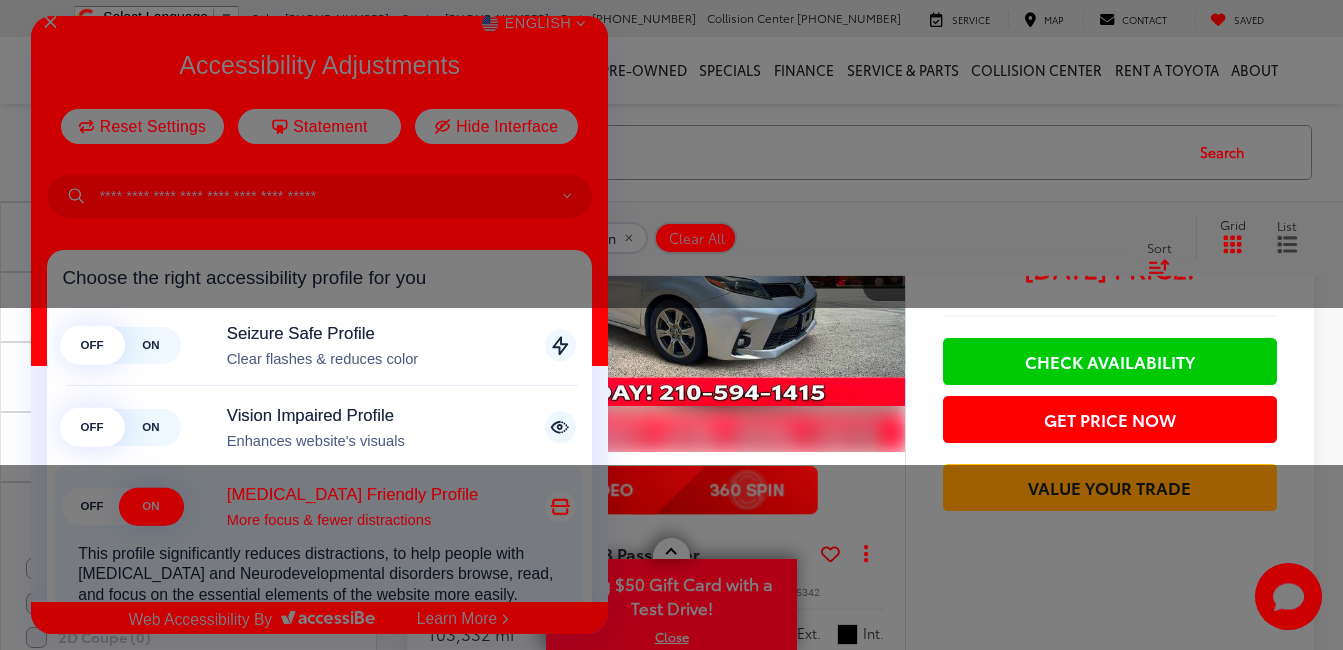 scroll, scrollTop: 13, scrollLeft: 0, axis: vertical 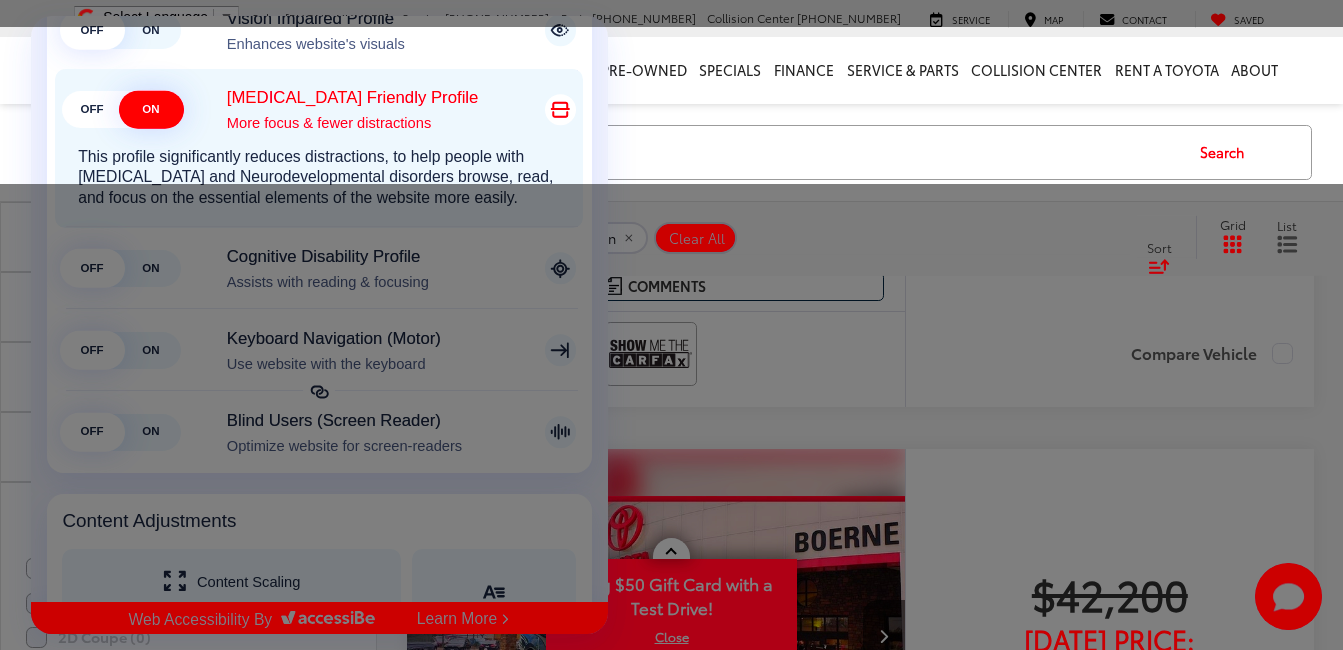 click on "OFF" 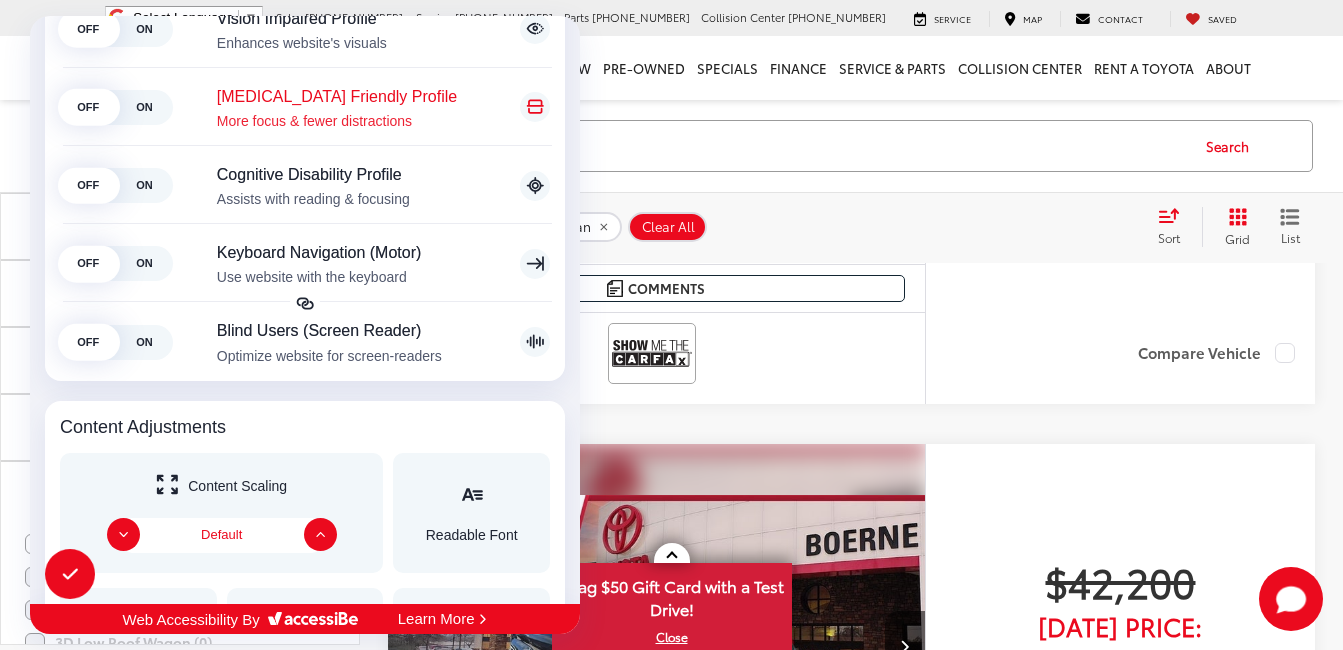 scroll, scrollTop: 395, scrollLeft: 0, axis: vertical 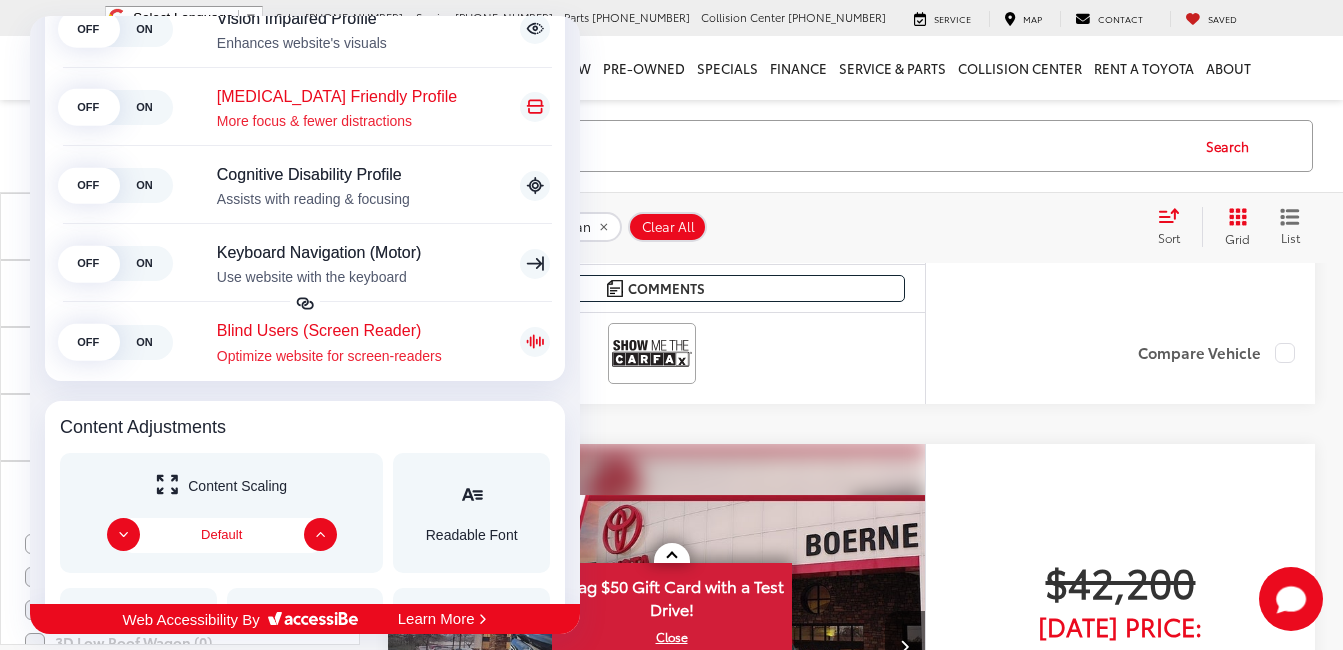 click on "ON" 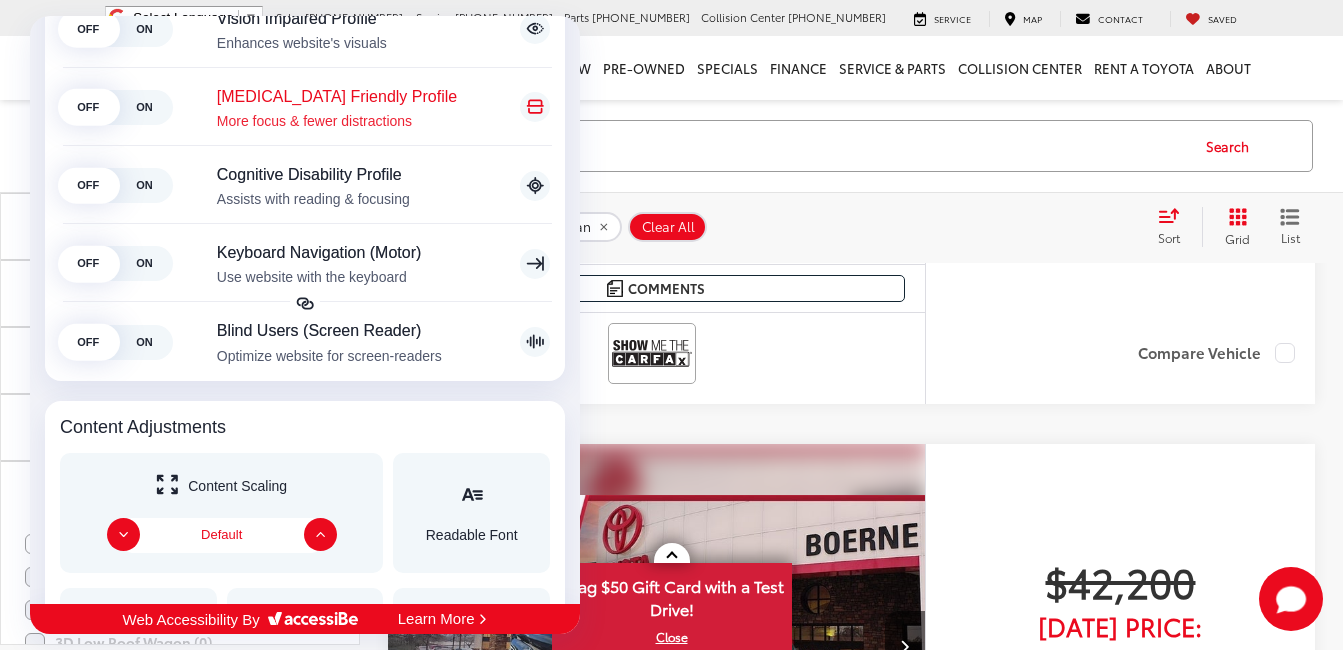 click 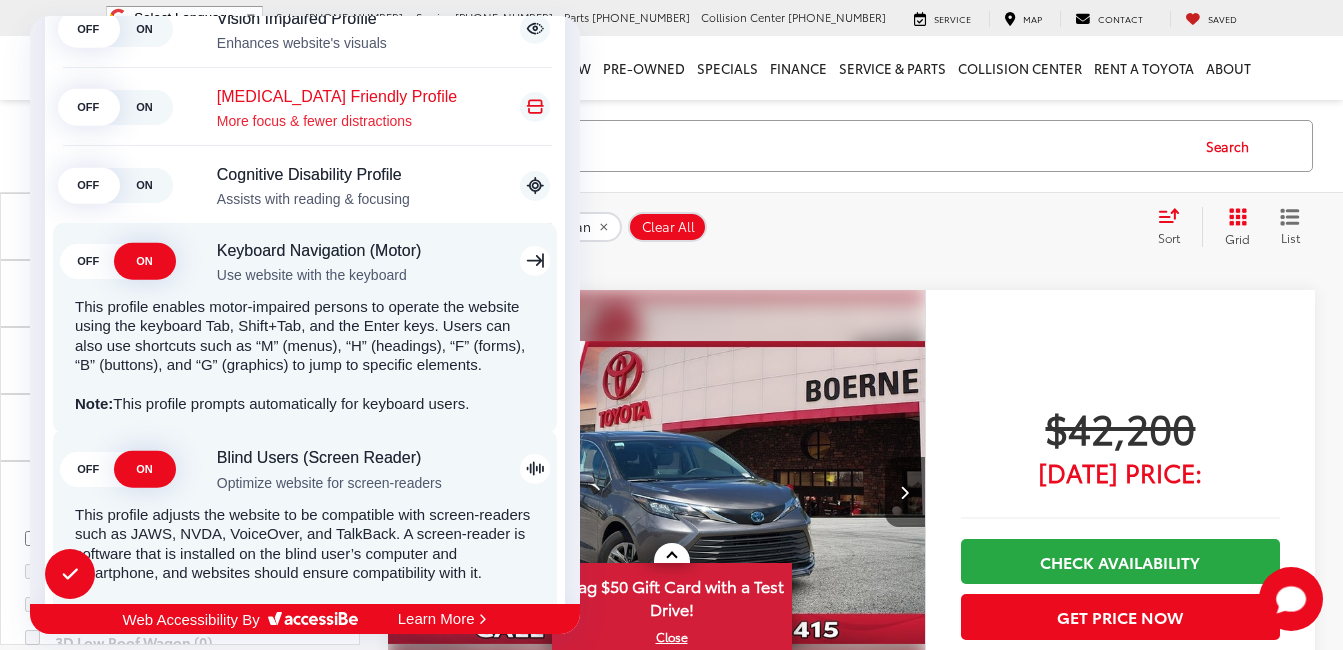 scroll, scrollTop: 900, scrollLeft: 0, axis: vertical 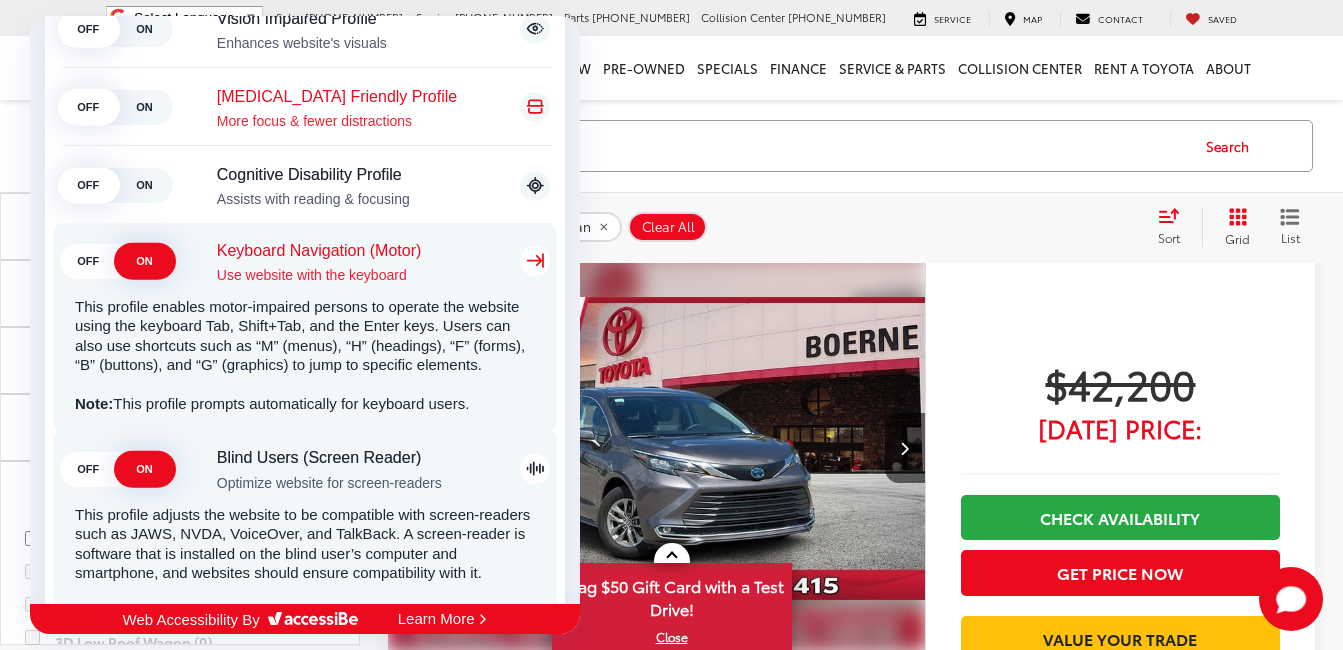 click on "This profile enables motor-impaired persons to operate the website using the keyboard Tab, Shift+Tab, and the Enter keys. Users can also use shortcuts such as “M” (menus), “H” (headings), “F” (forms), “B” (buttons), and “G” (graphics) to jump to specific elements. Note:  This profile prompts automatically for keyboard users." 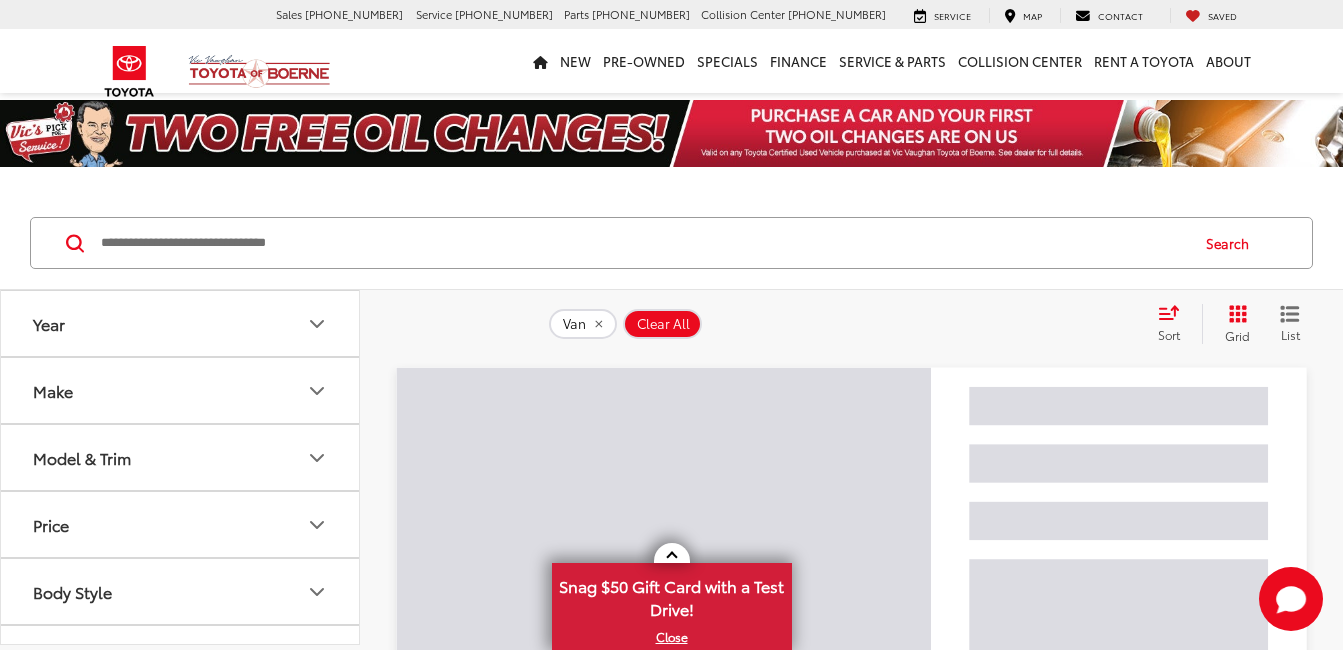 scroll, scrollTop: 0, scrollLeft: 0, axis: both 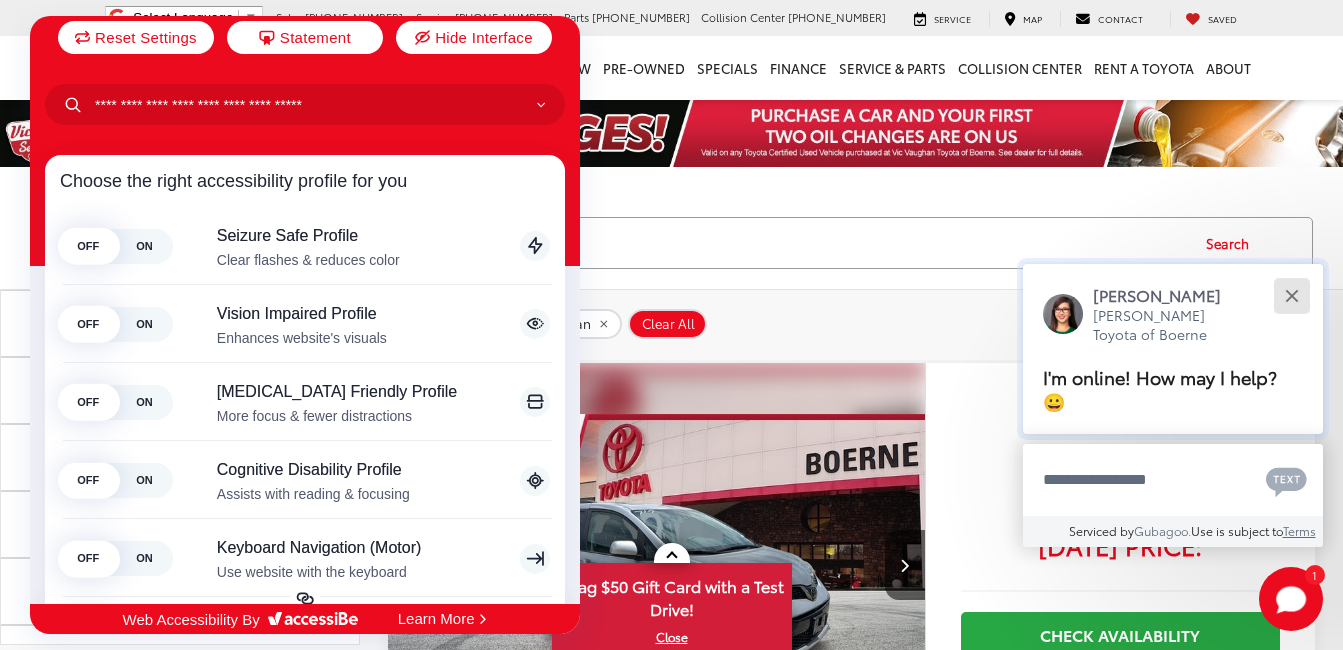click 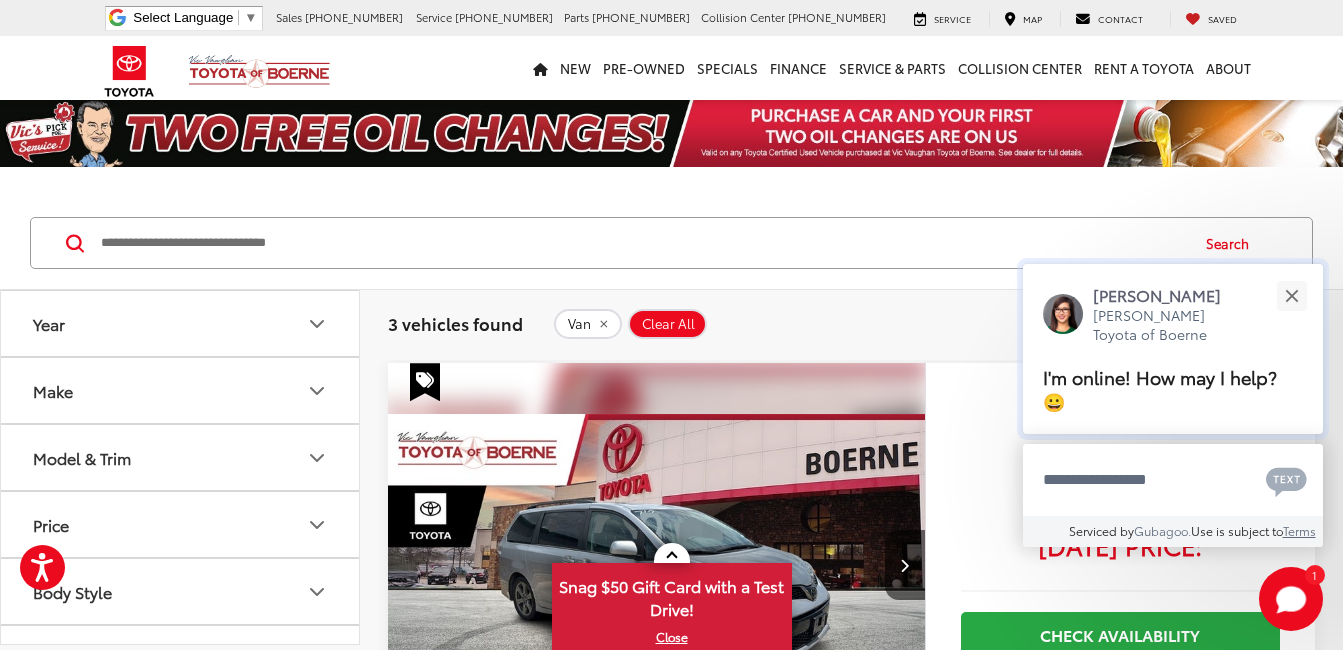 scroll, scrollTop: 0, scrollLeft: 0, axis: both 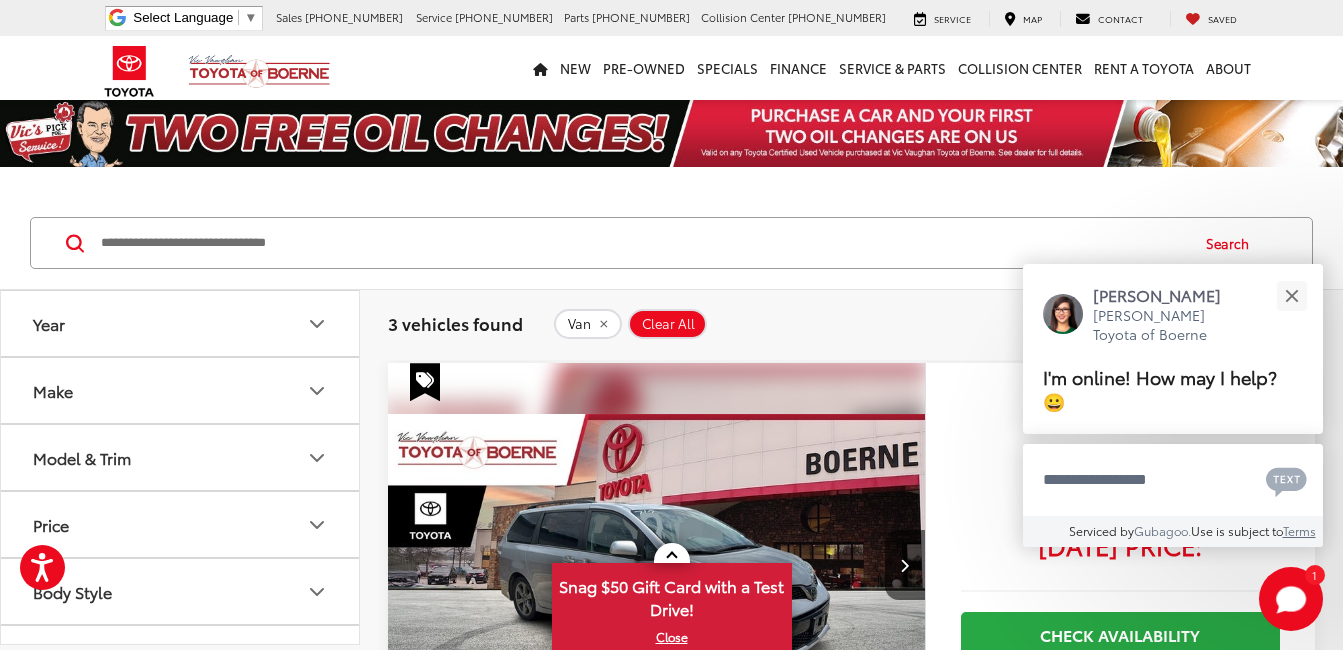 click on "Year Make Model & Trim Price     ****** — ****** 20000 46000 Special Offers Only  Only show vehicles with special offers Body Style Color Fuel Type Cylinder Drivetrain Tags Vehicle Condition Body Type  Convertible   (3)   Coupe   (1)   Hatchback   (5)   Minivan   (1)   Sedan   (77)   SUV   (116)   Truck - Crew Cab   (33)   Truck - Extended Cab   (29)   Van   (3)   Wagon   (1)  Availability
Search
3 vehicles found Van Clear All + 0 test Sort Price:  High to Low Price:  Low to High Year:  High to Low Year:  Low to High Mileage:  High to Low Mileage:  Low to High Distance:  Near to Far Distance:  Far to Near Featured Vehicles Grid List
2018  Toyota Sienna  SE 8 Passenger
Copy Link Share Print View Details VIN:  [US_VEHICLE_IDENTIFICATION_NUMBER] Stock:  T1452A Model:  5342 103,332 mi Ext. Int. More Details Comments Dealer Comments 2018 Toyota Sienna SE 8 Passenger Silver Sky Metallic Recent Arrival! 19/27 City/Highway MPG Awards:" at bounding box center [671, 1612] 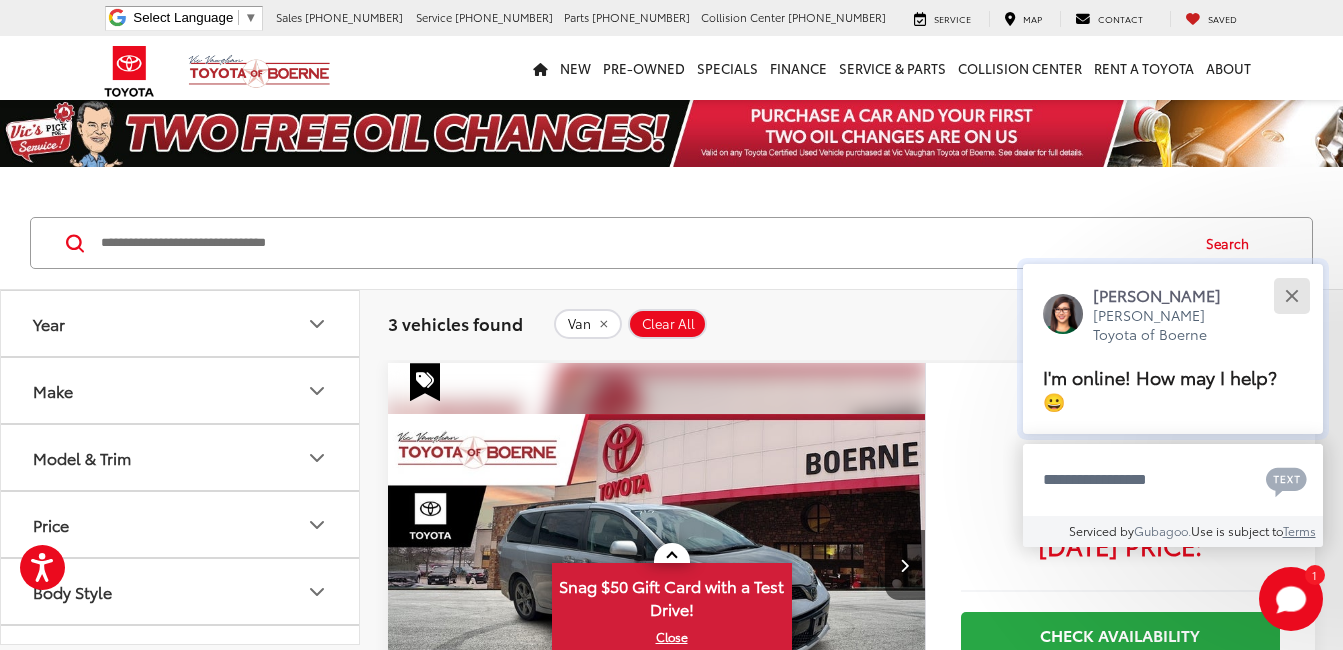click at bounding box center (1291, 295) 